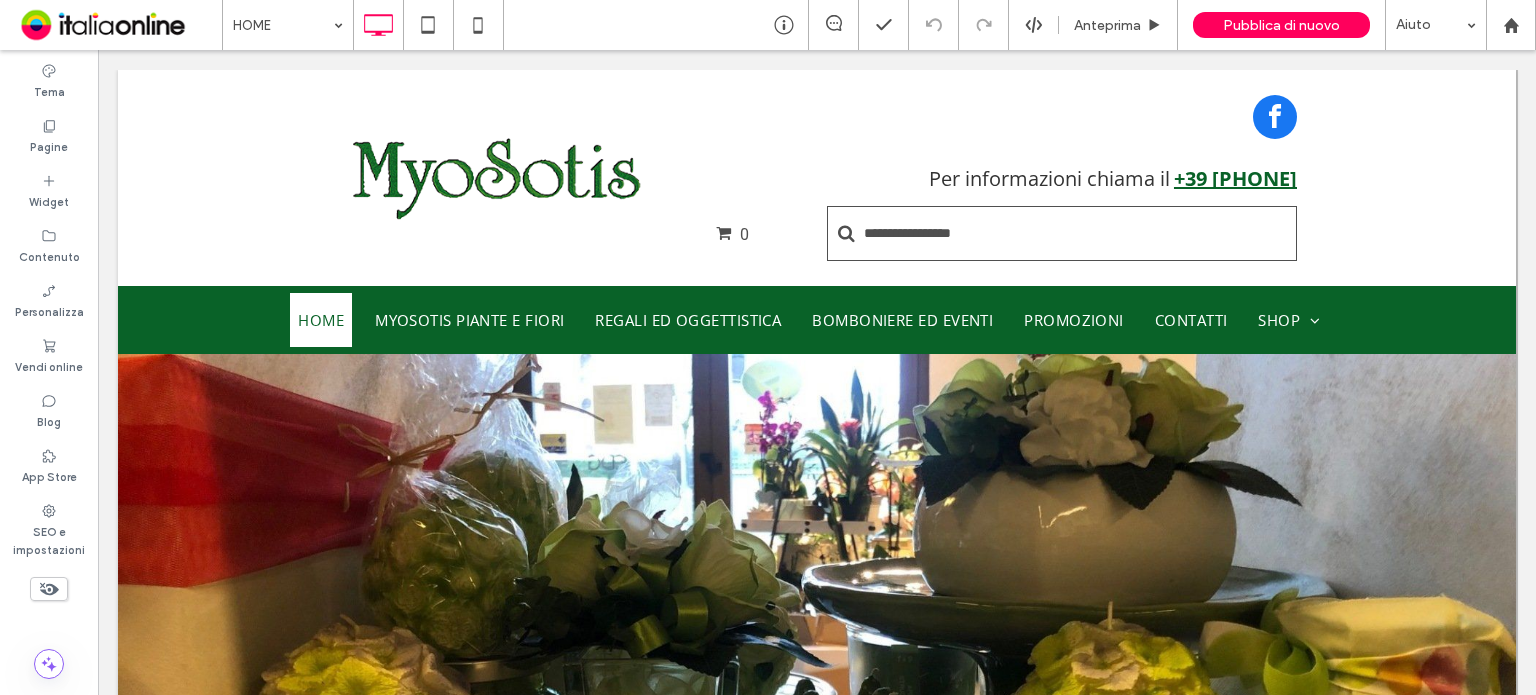 scroll, scrollTop: 0, scrollLeft: 0, axis: both 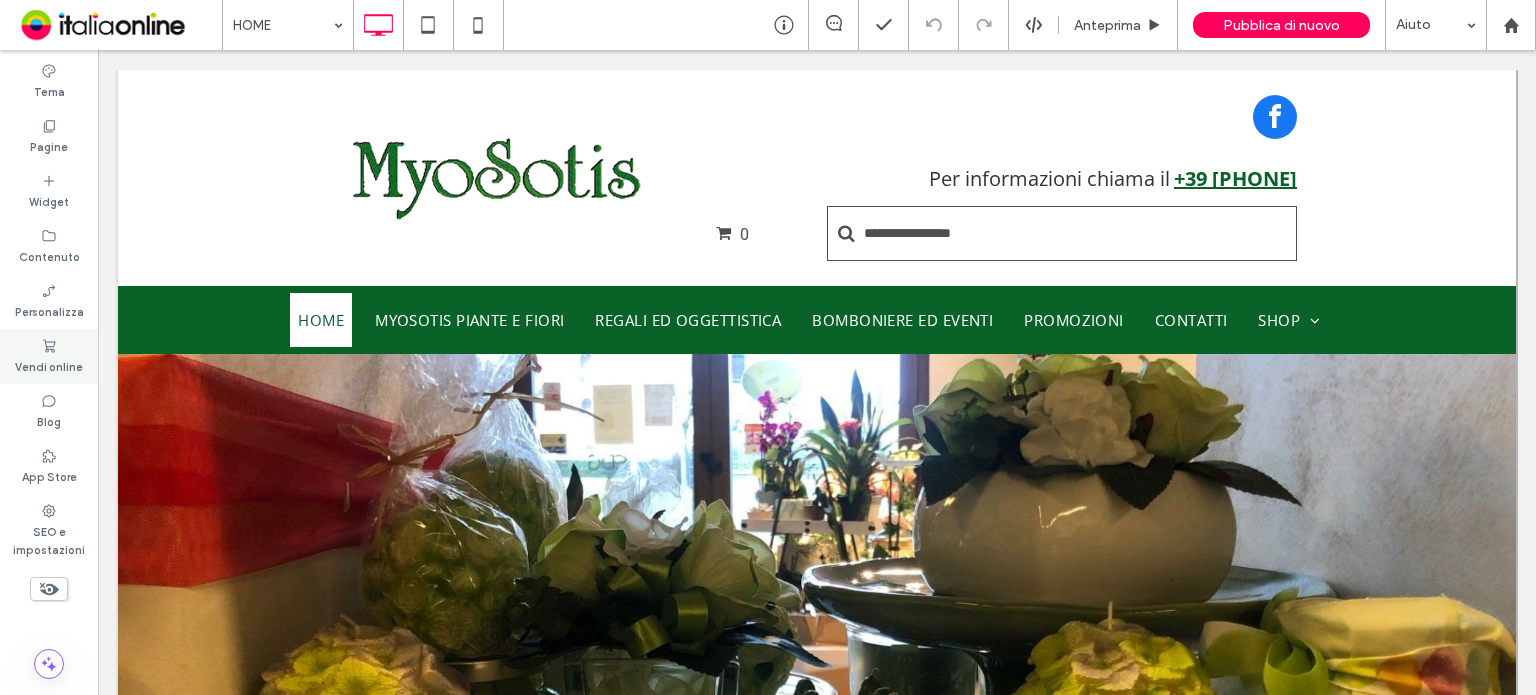 click 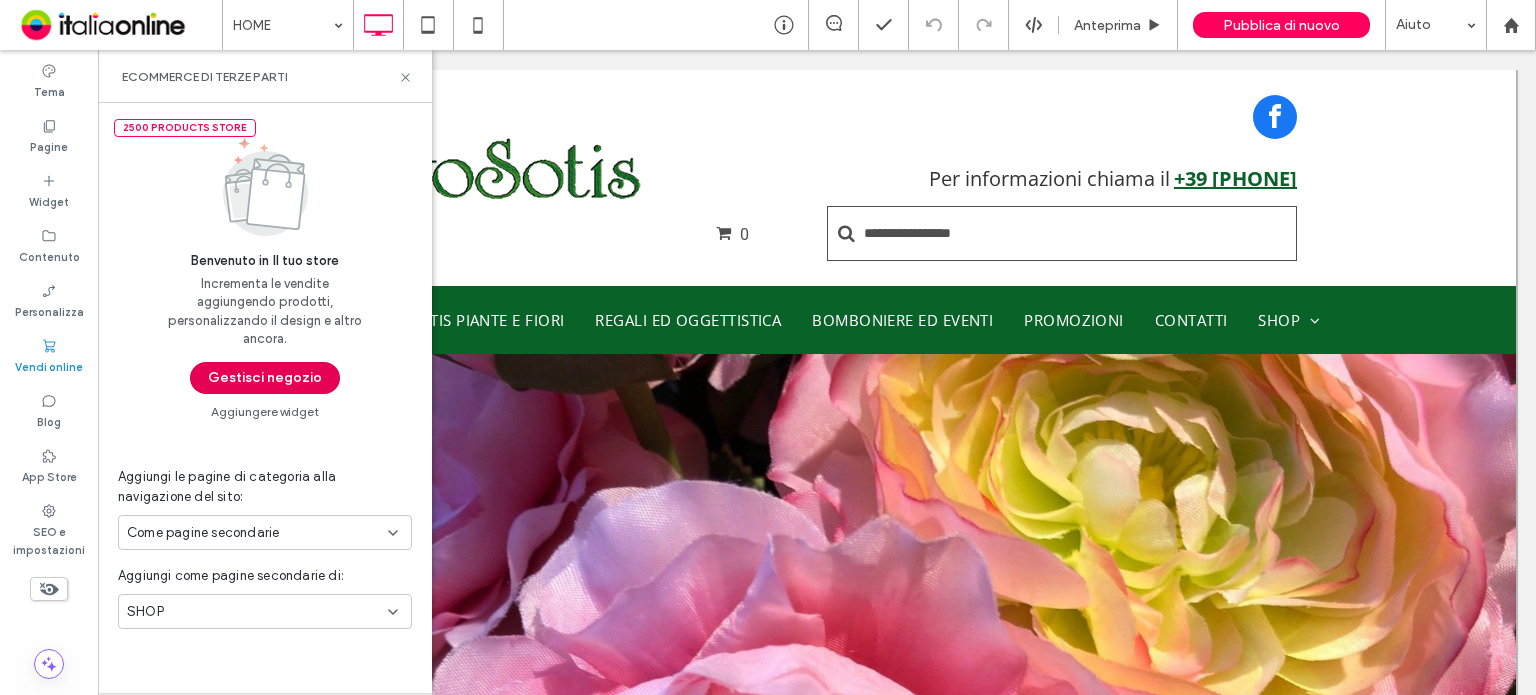 click on "Gestisci negozio" at bounding box center (265, 378) 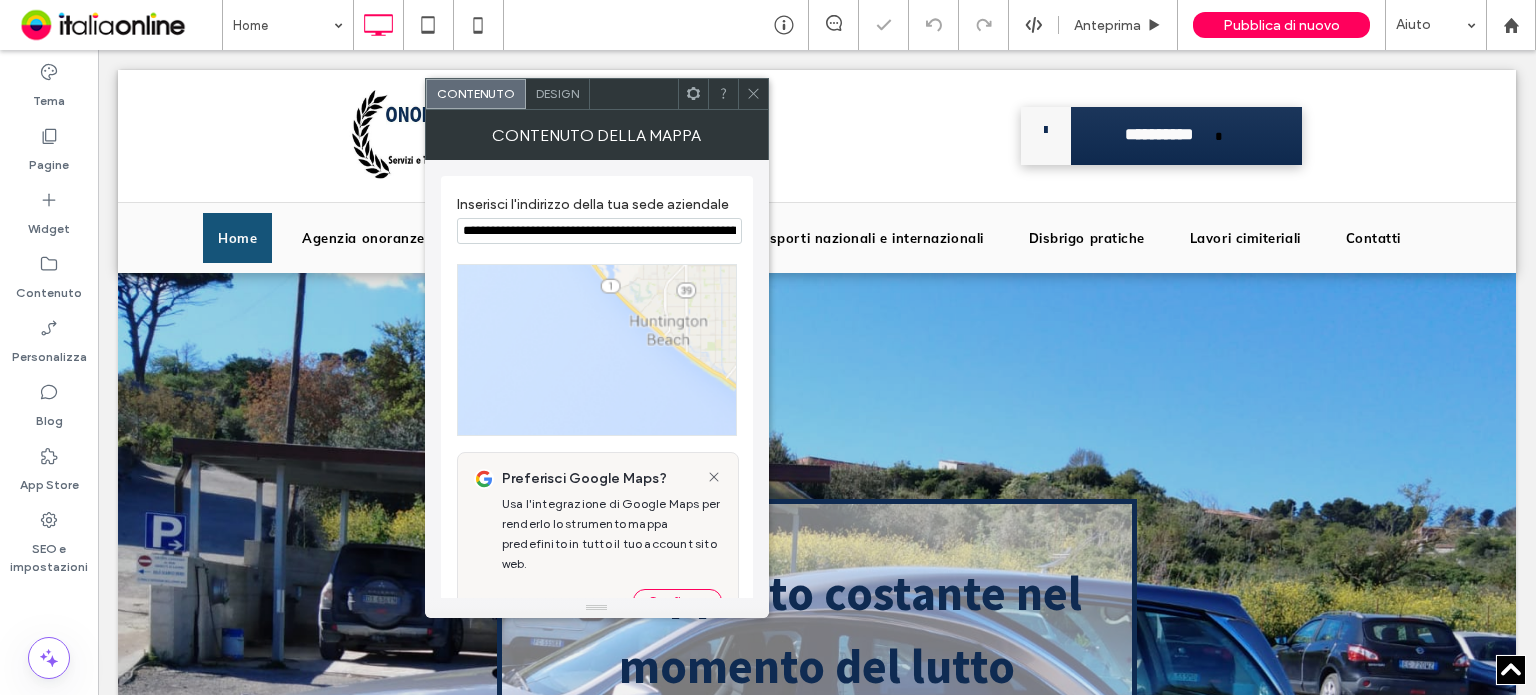 scroll, scrollTop: 3384, scrollLeft: 0, axis: vertical 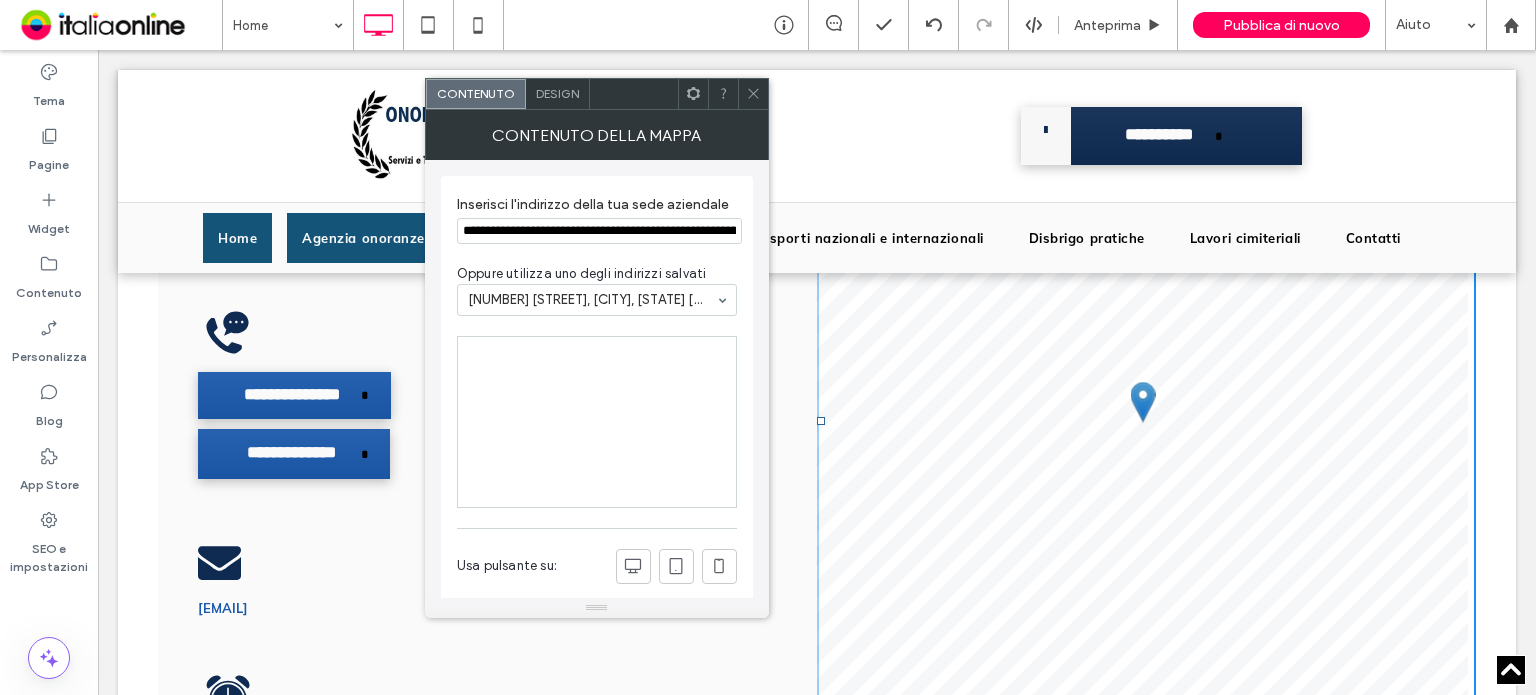 drag, startPoint x: 697, startPoint y: 293, endPoint x: 367, endPoint y: 246, distance: 333.33017 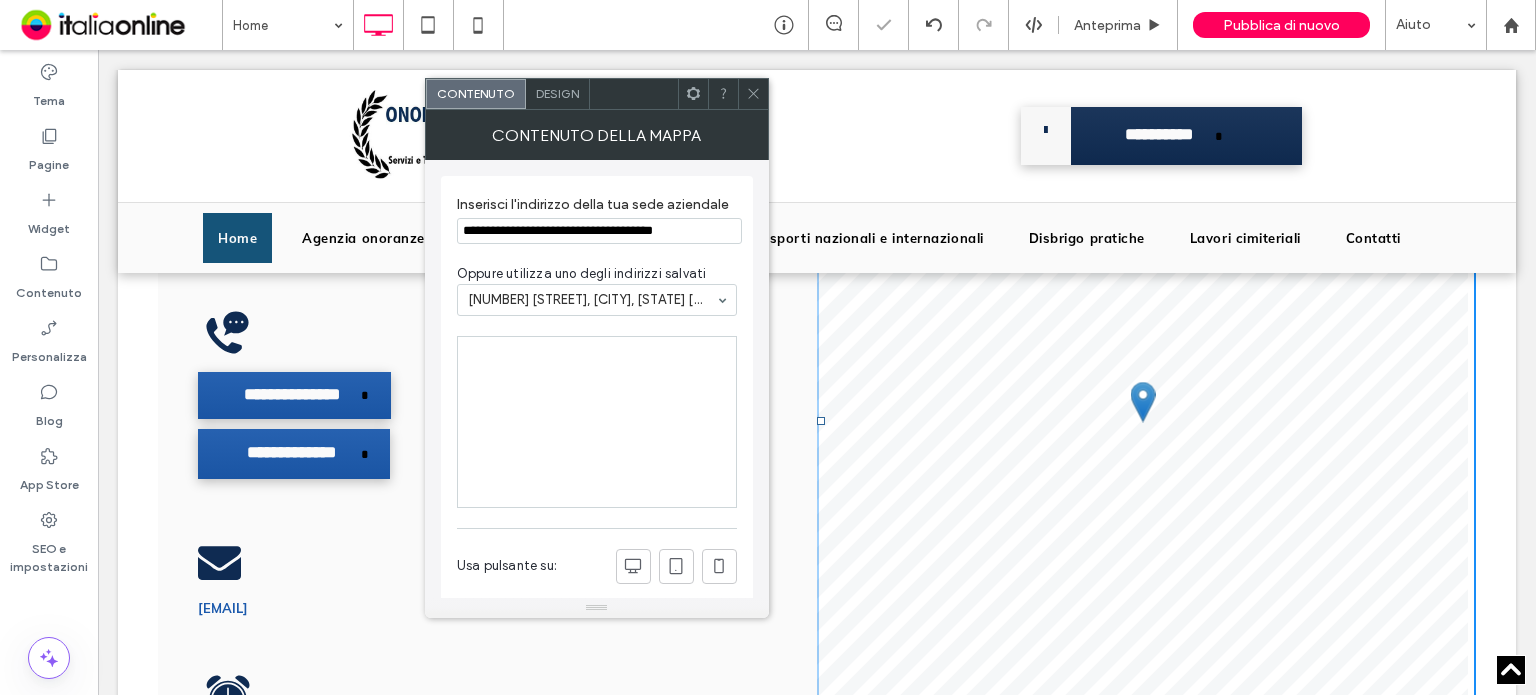 paste on "**********" 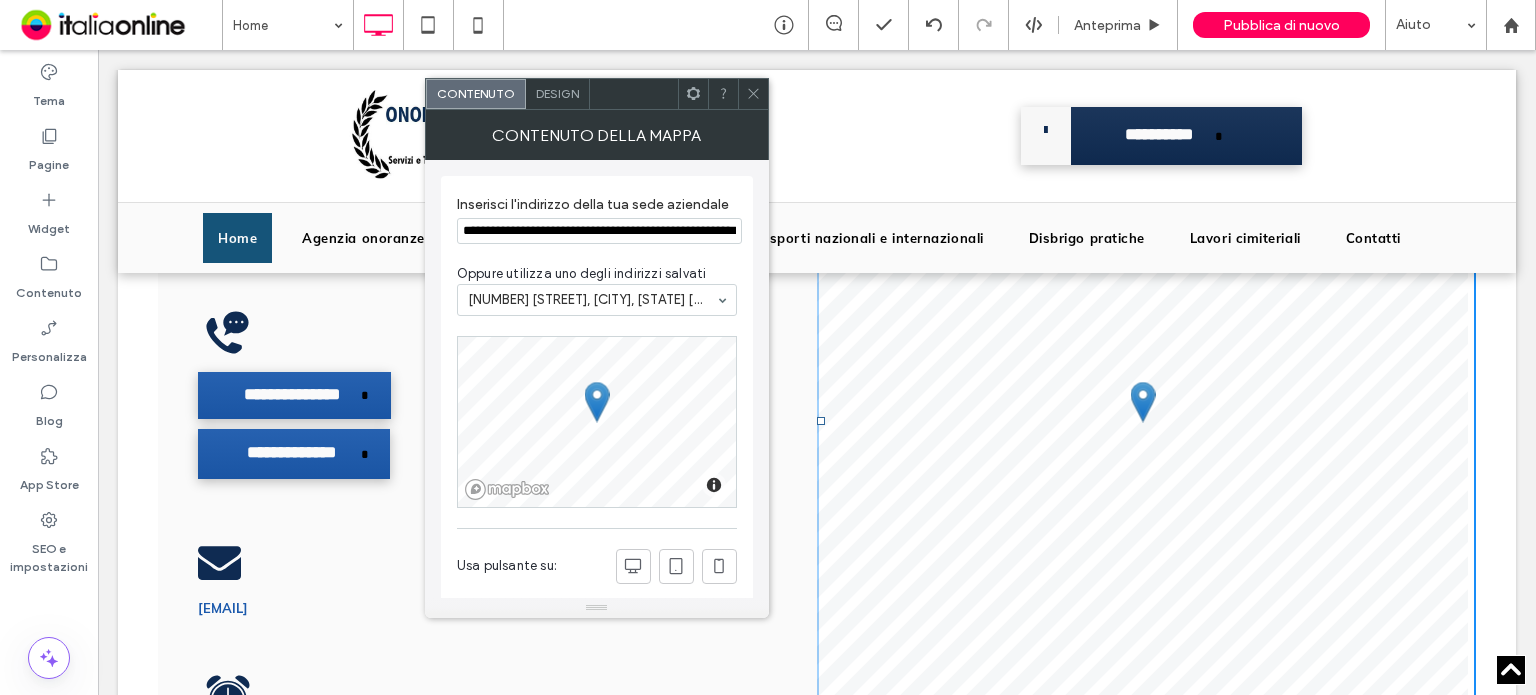 click on "**********" at bounding box center (599, 231) 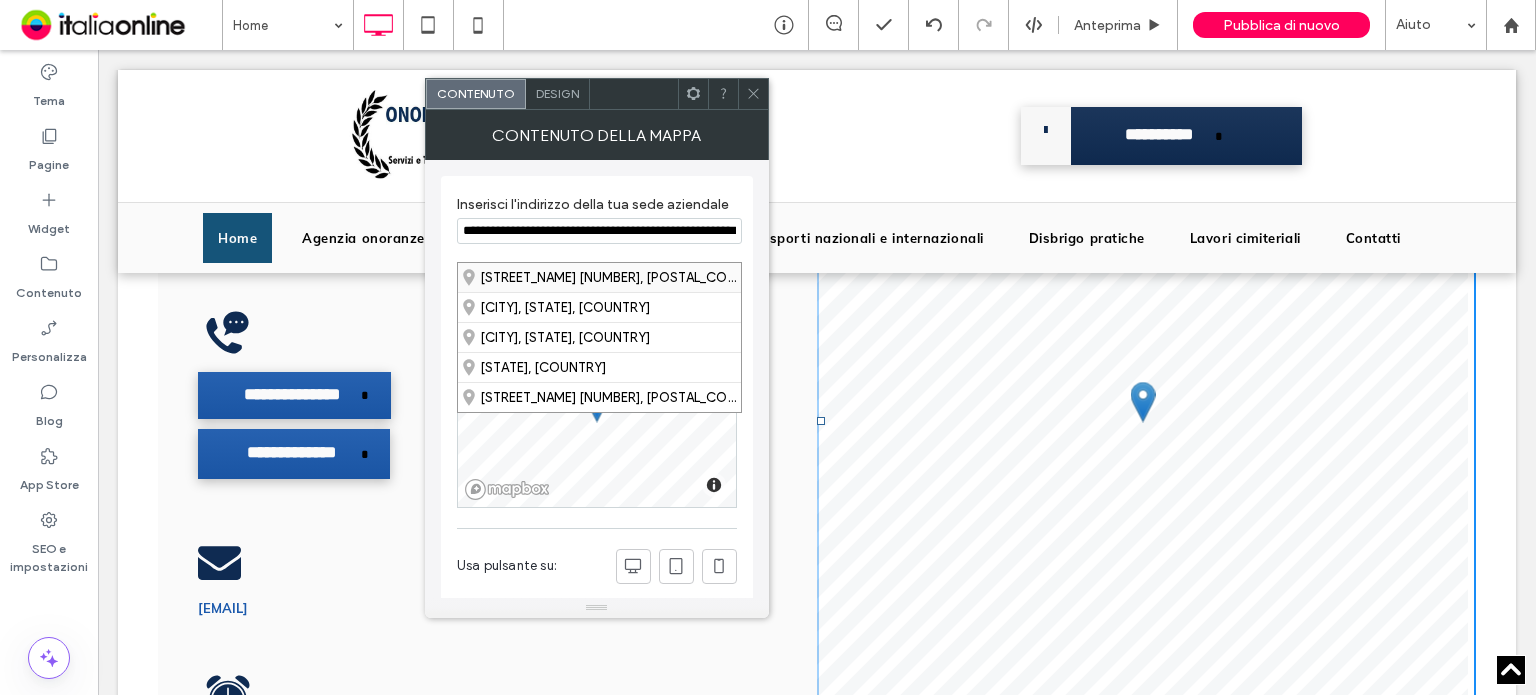 click on "Largo Calvario 14, 93010 Resuttano Caltanissetta, Italy" at bounding box center (599, 277) 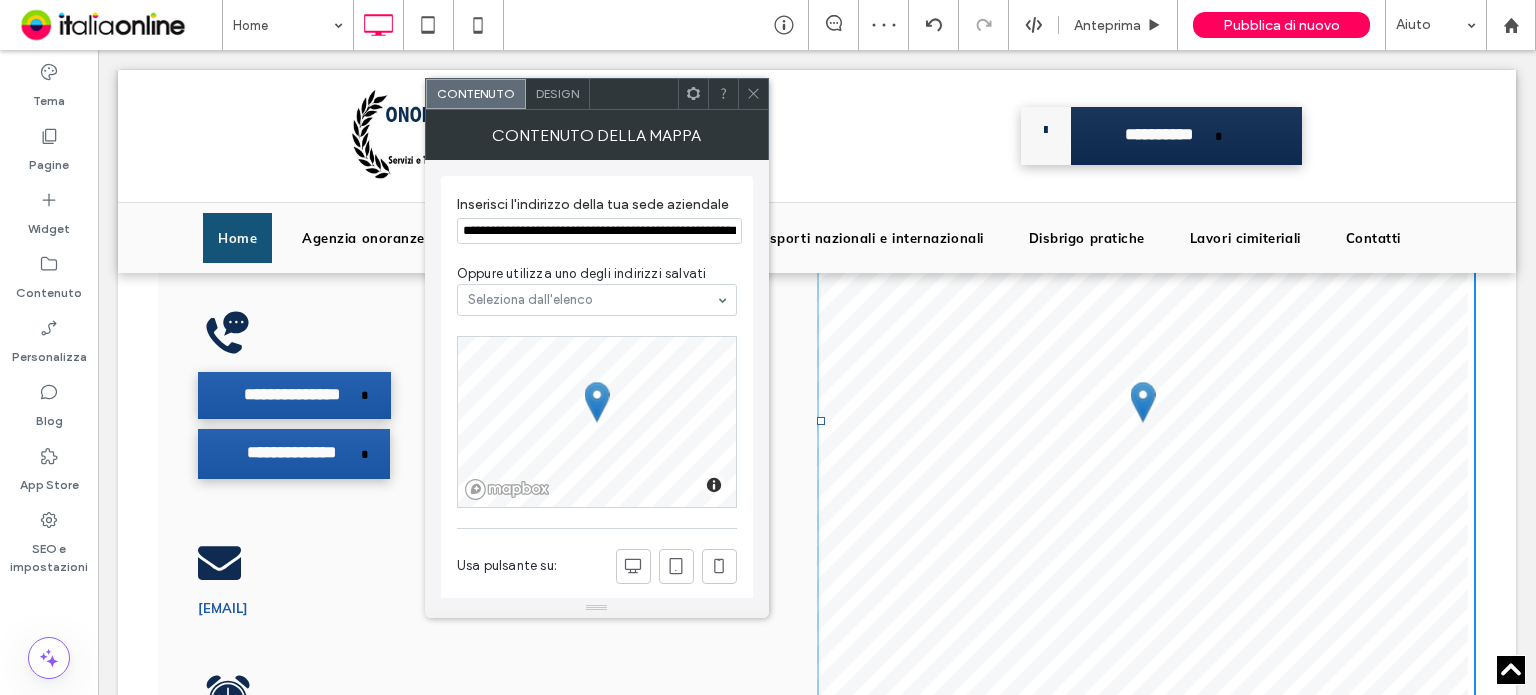 click 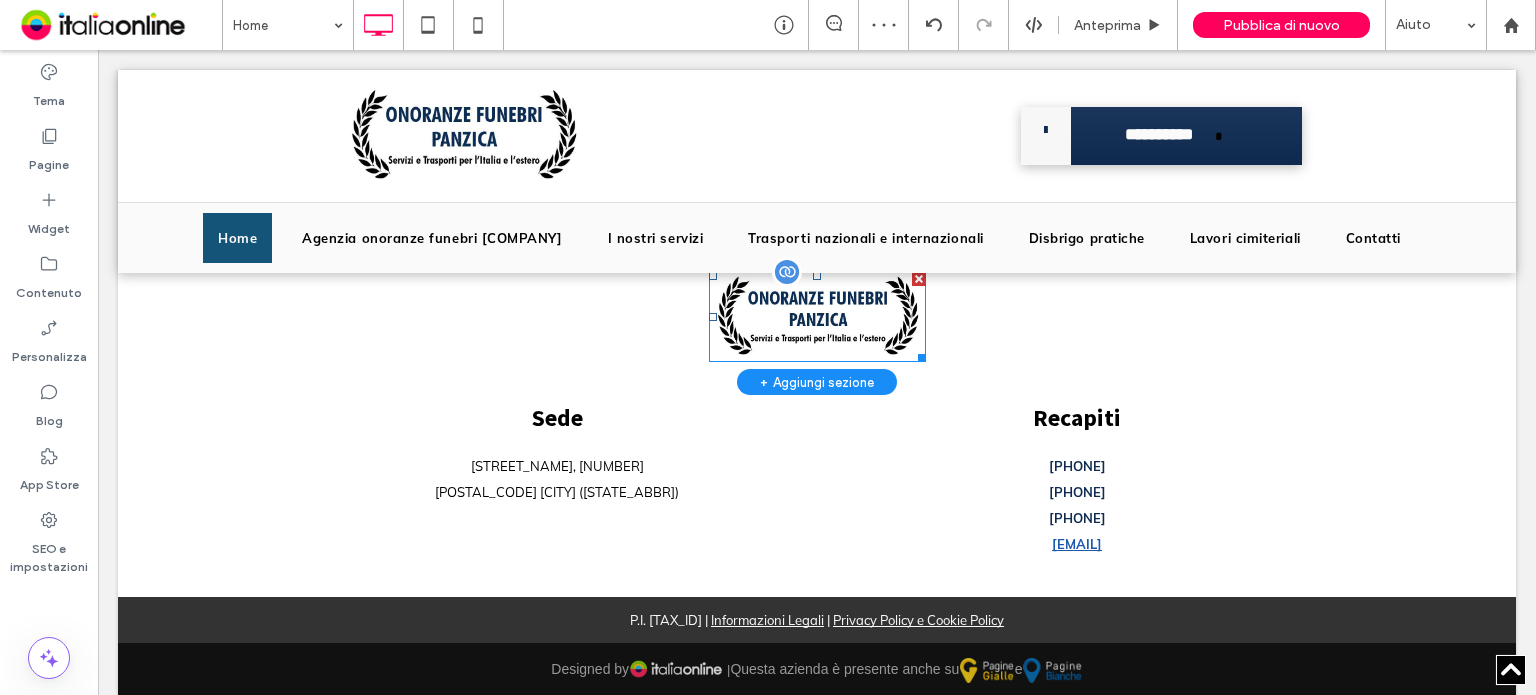 scroll, scrollTop: 4594, scrollLeft: 0, axis: vertical 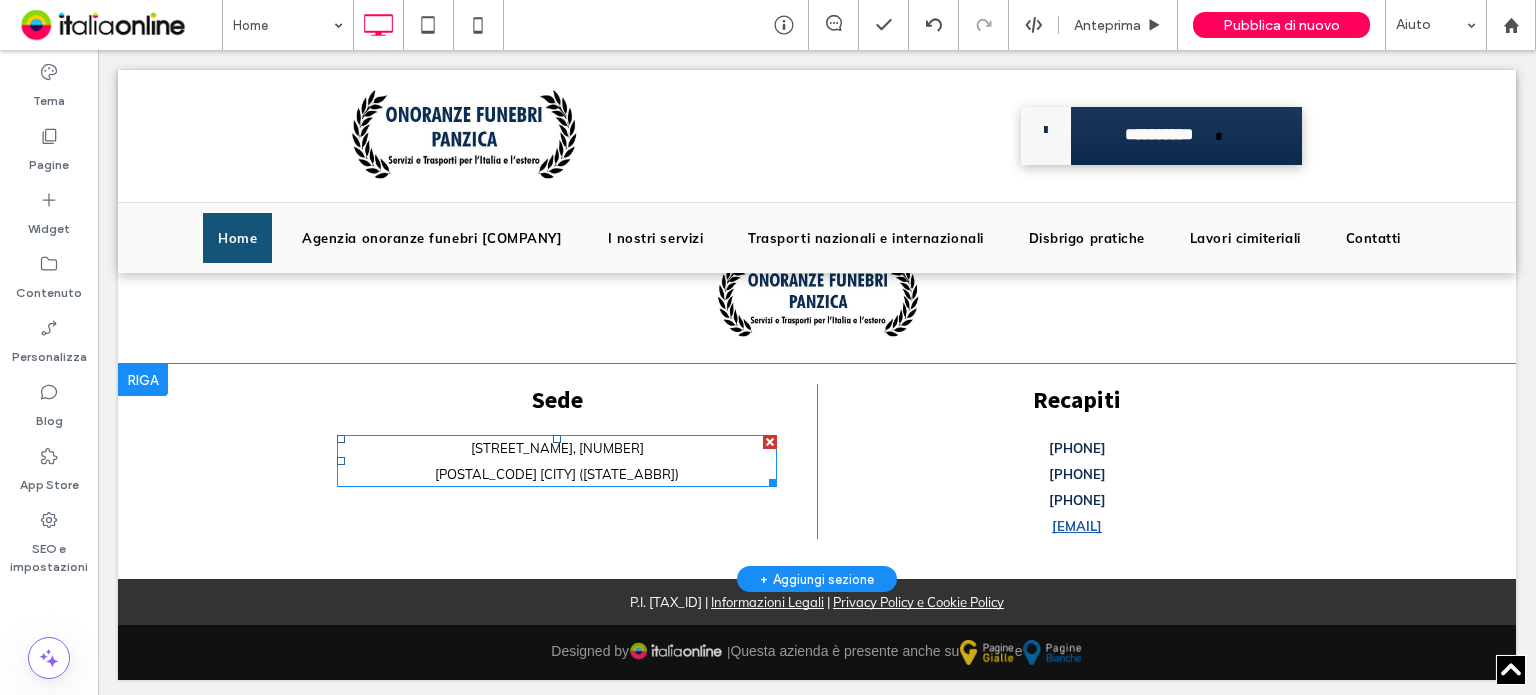 click on "Via Regina Margherita, 29" at bounding box center [557, 448] 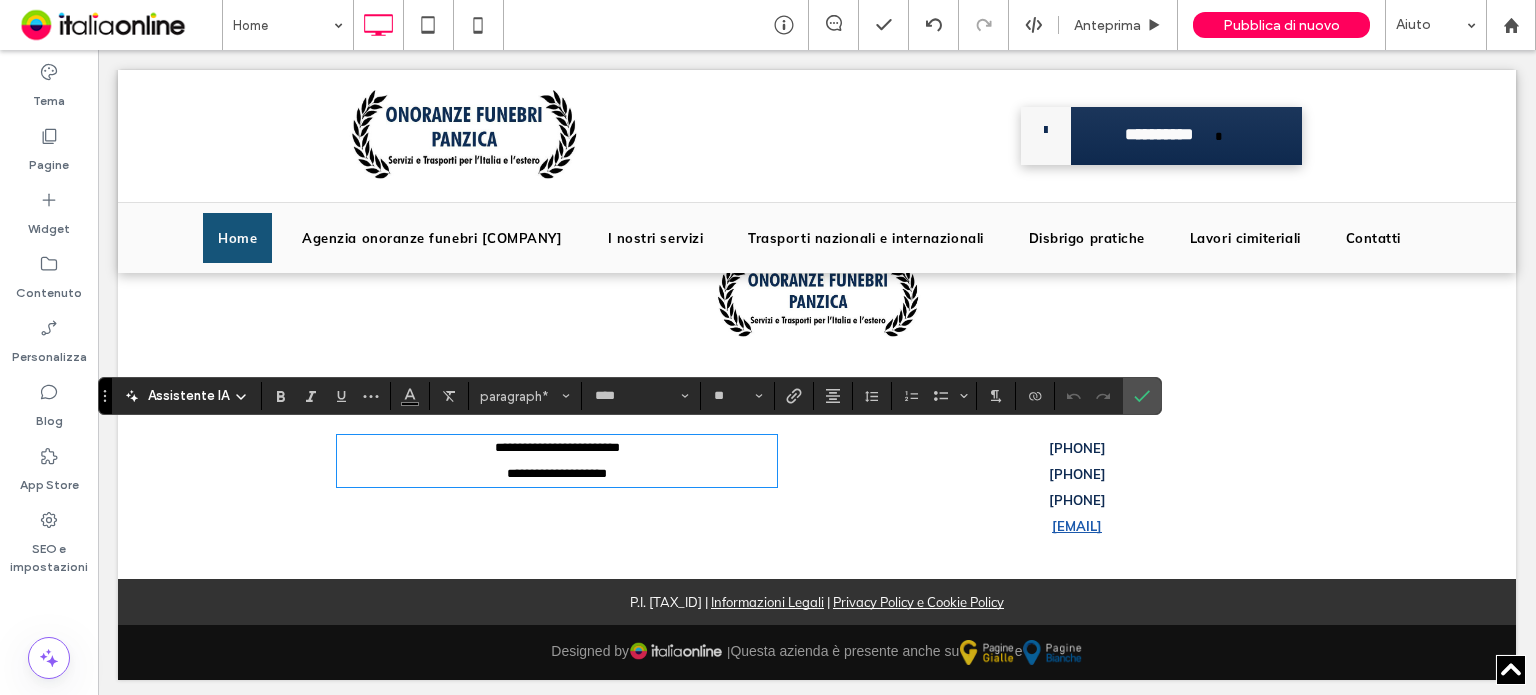 click on "**********" at bounding box center (557, 448) 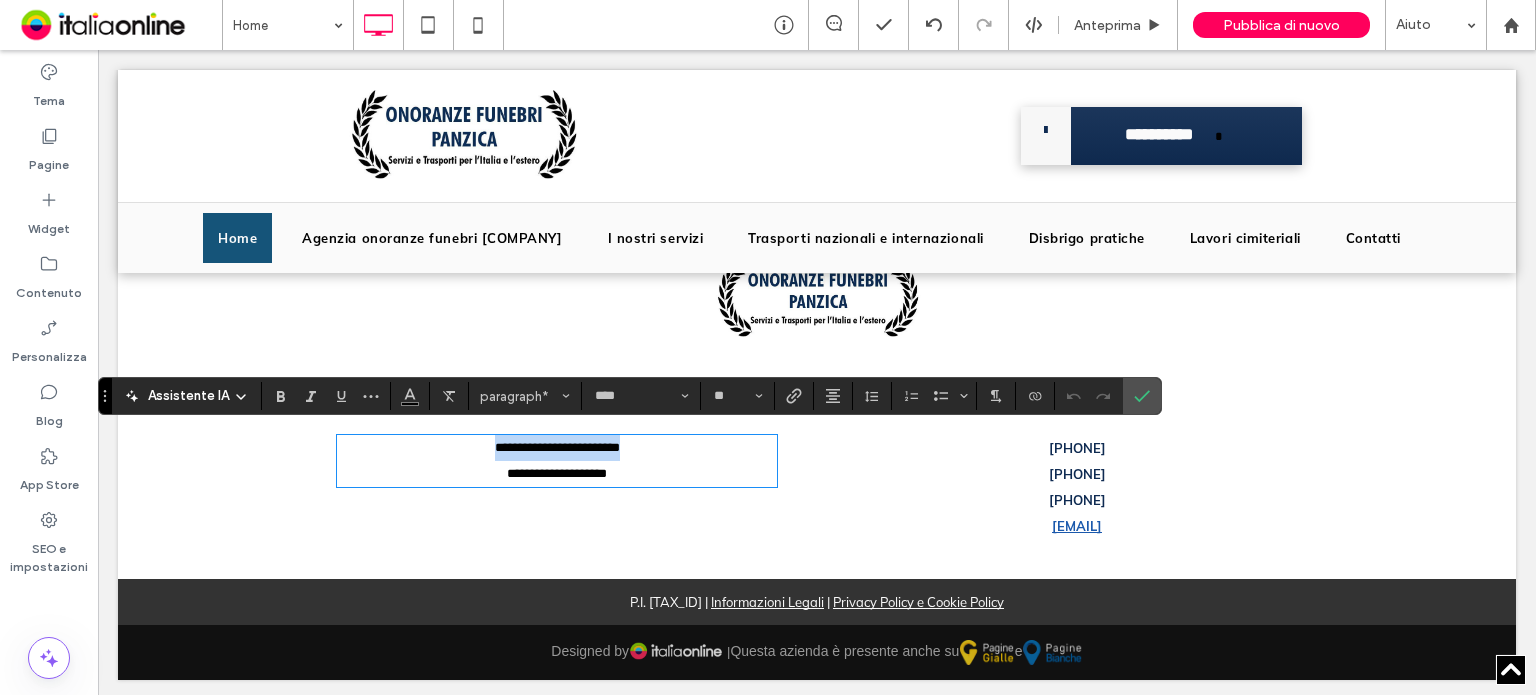 drag, startPoint x: 636, startPoint y: 444, endPoint x: 473, endPoint y: 444, distance: 163 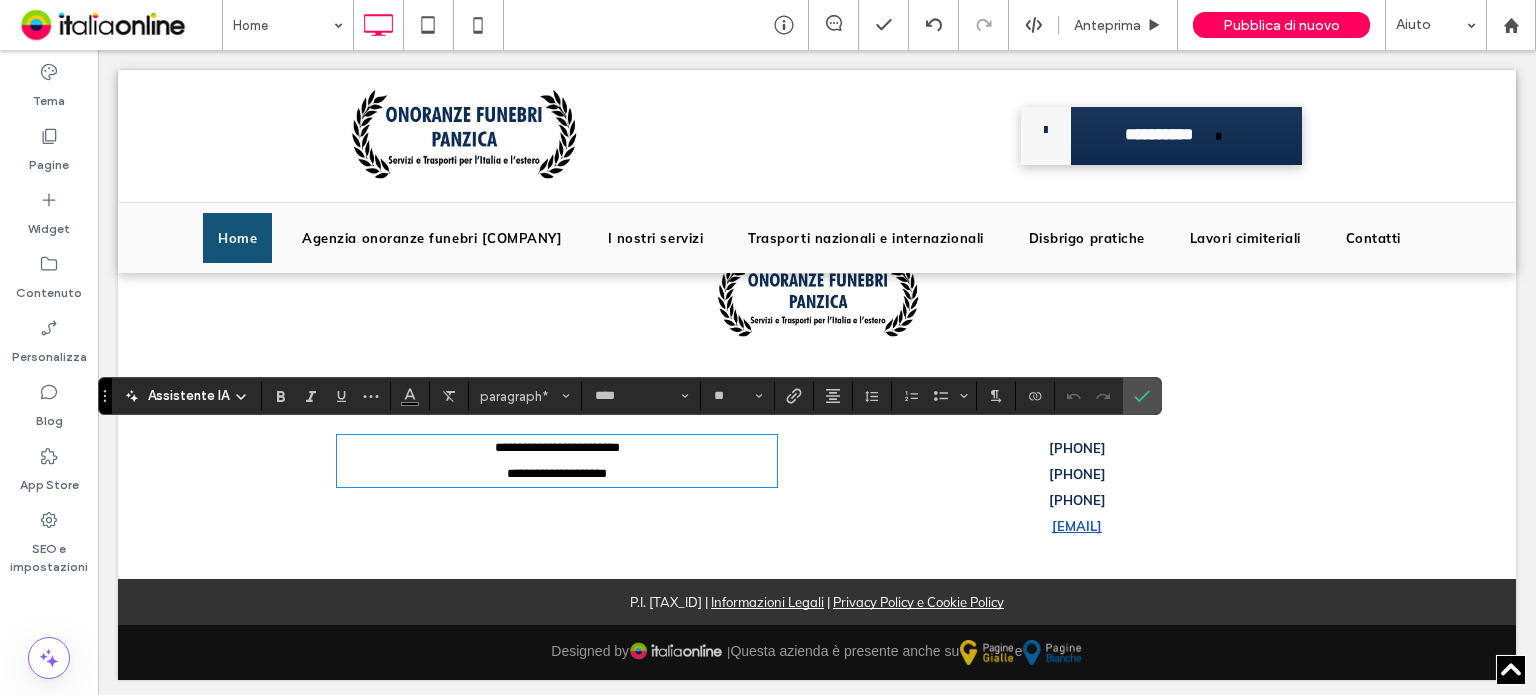 scroll, scrollTop: 0, scrollLeft: 0, axis: both 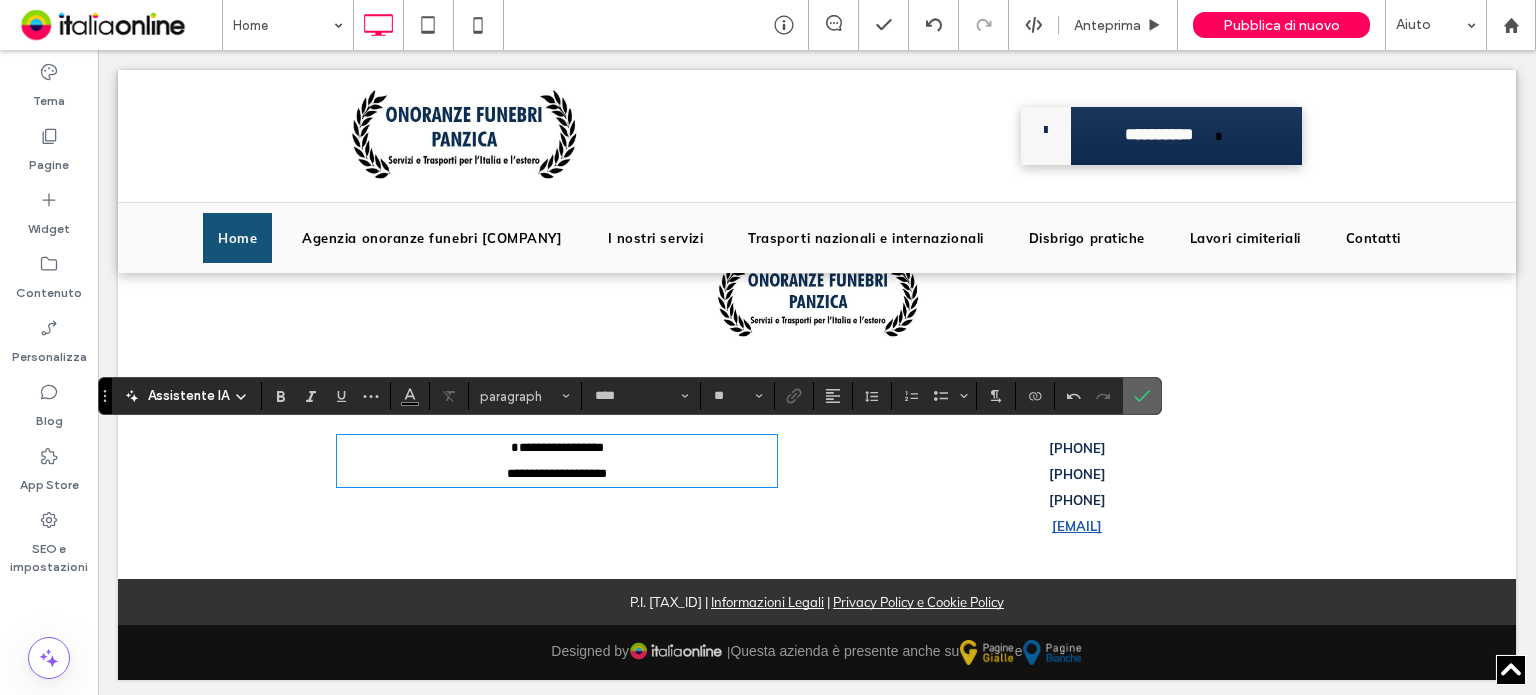 click 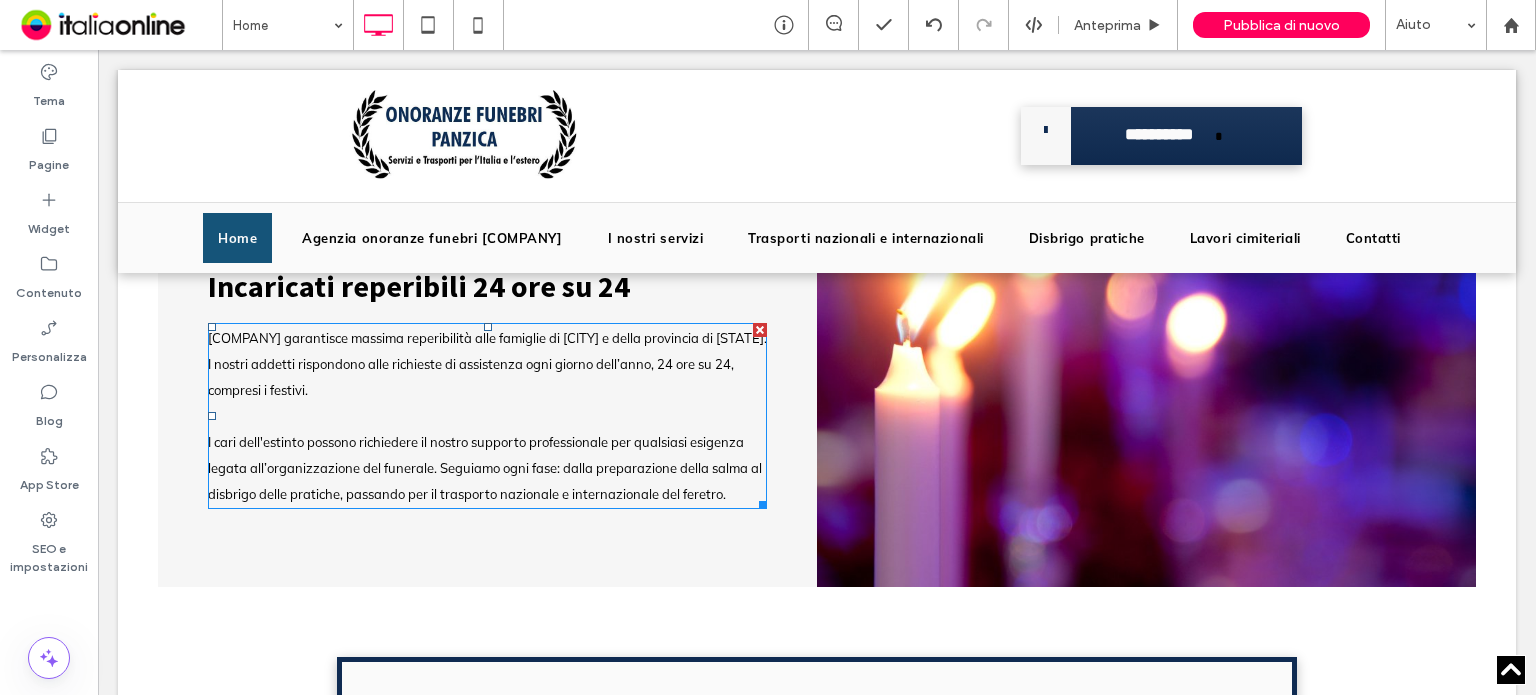 scroll, scrollTop: 2094, scrollLeft: 0, axis: vertical 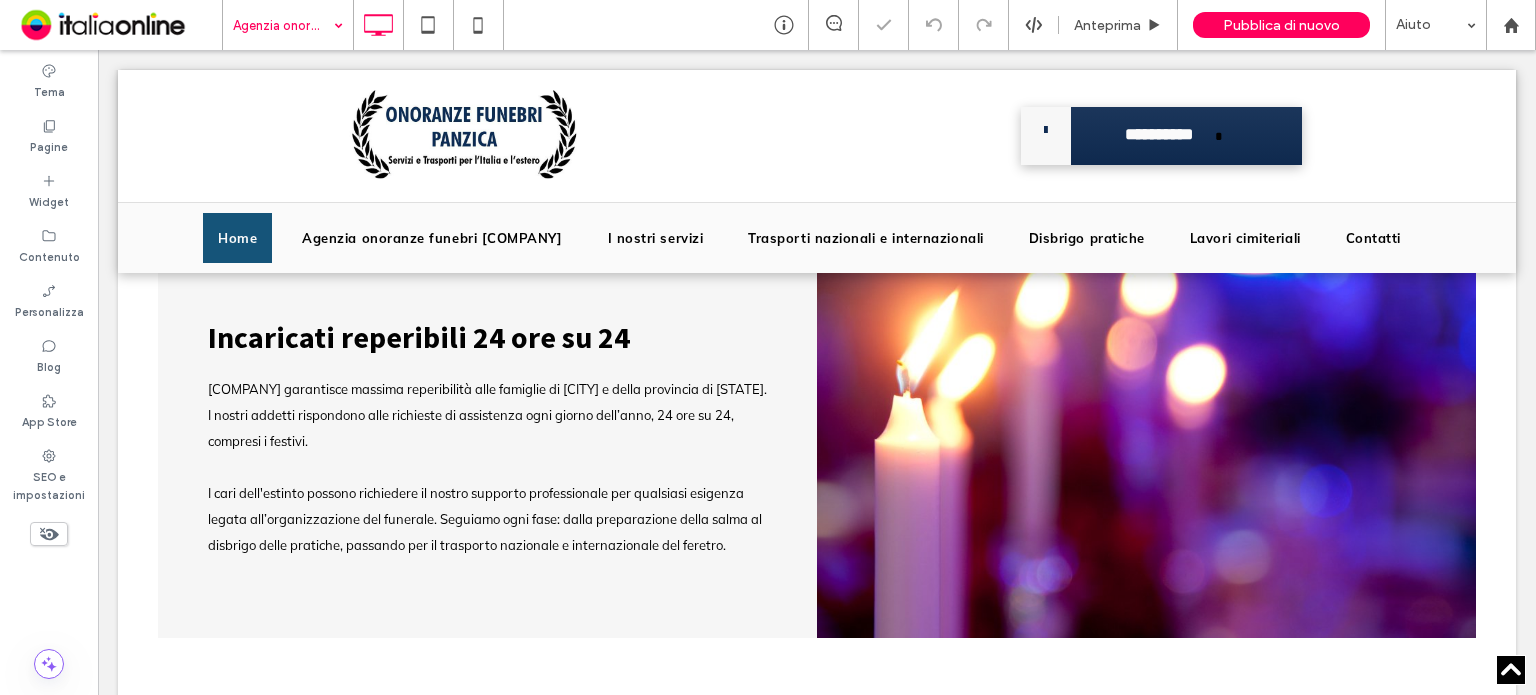 click at bounding box center (283, 25) 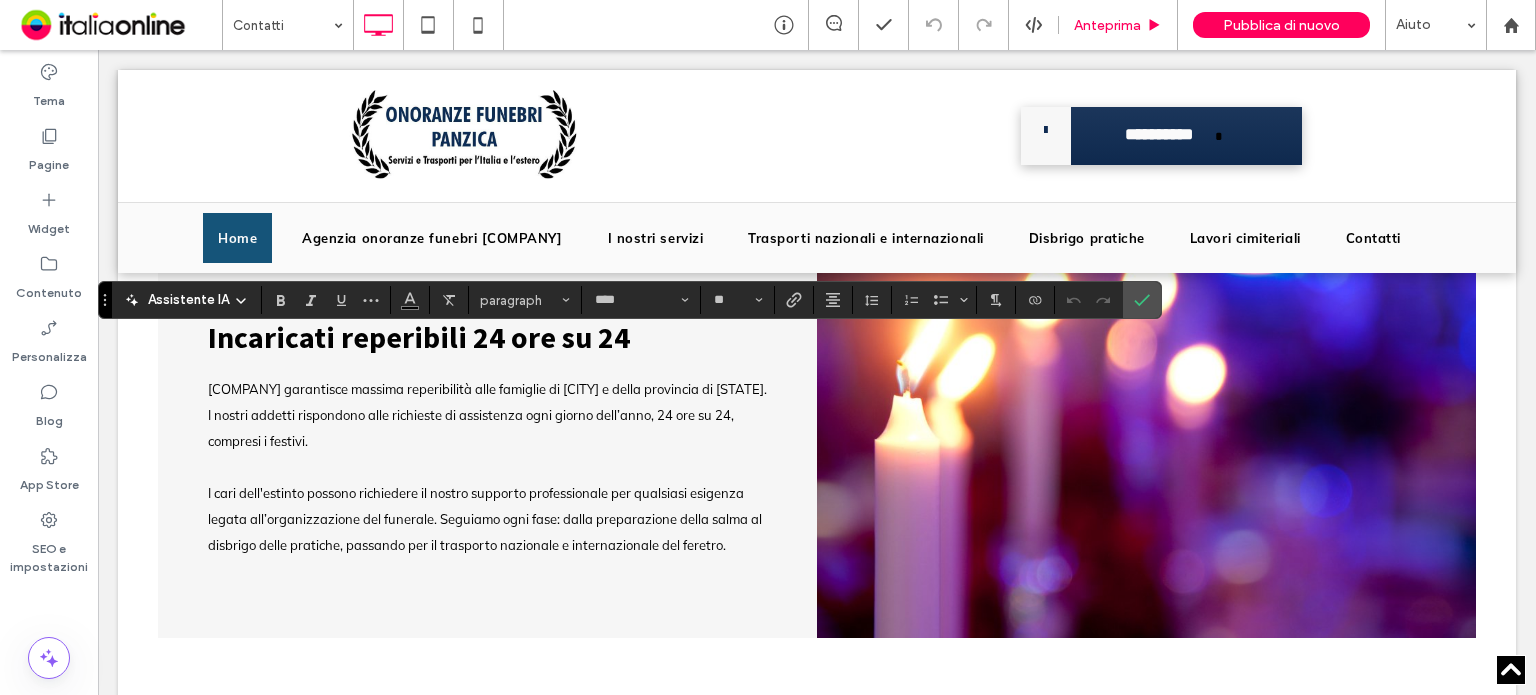 type 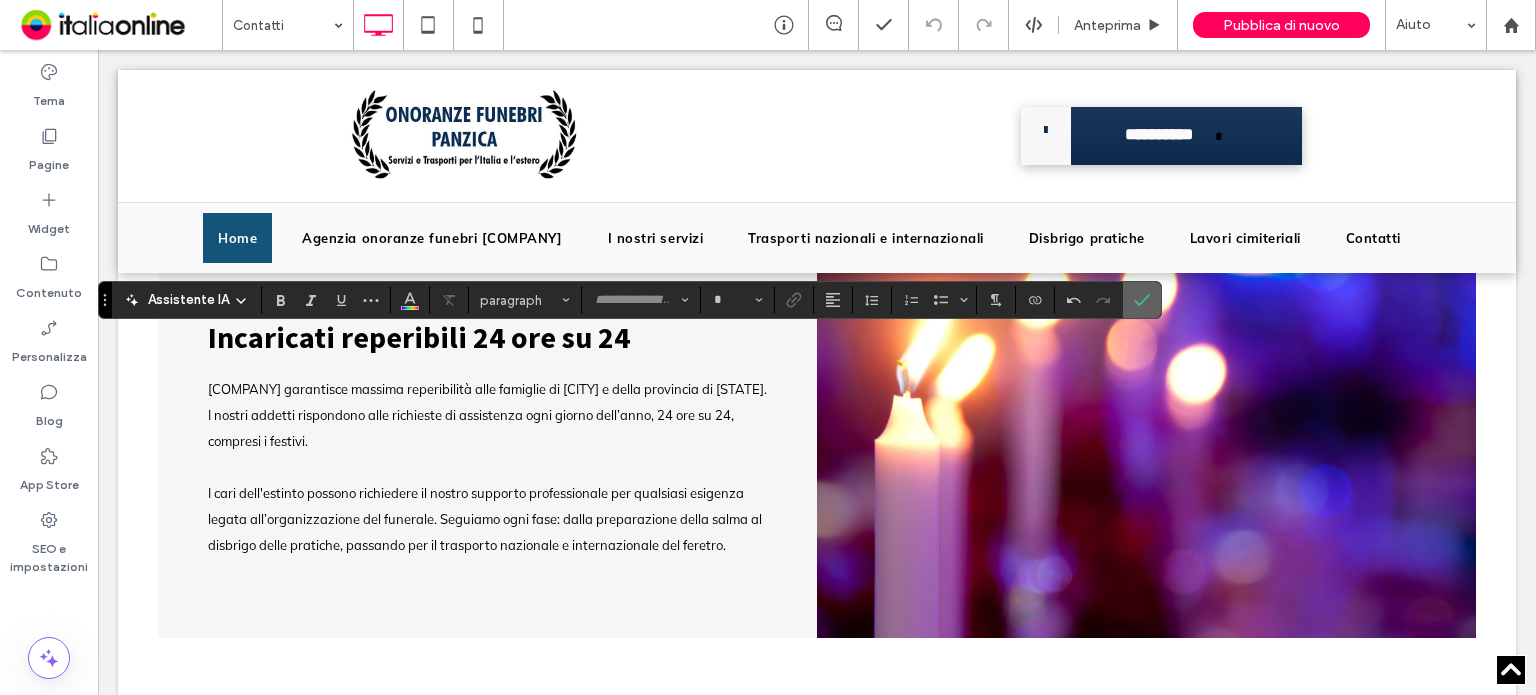 click 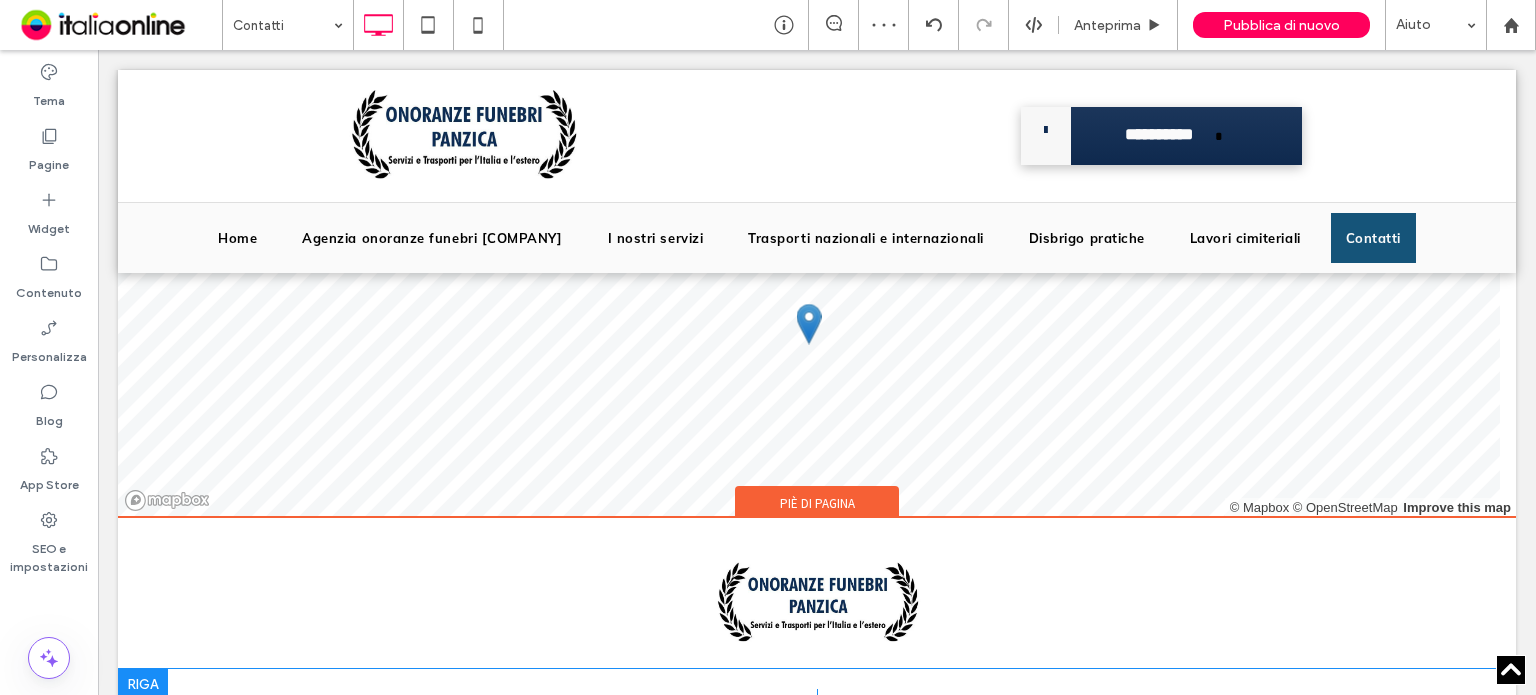 scroll, scrollTop: 1771, scrollLeft: 0, axis: vertical 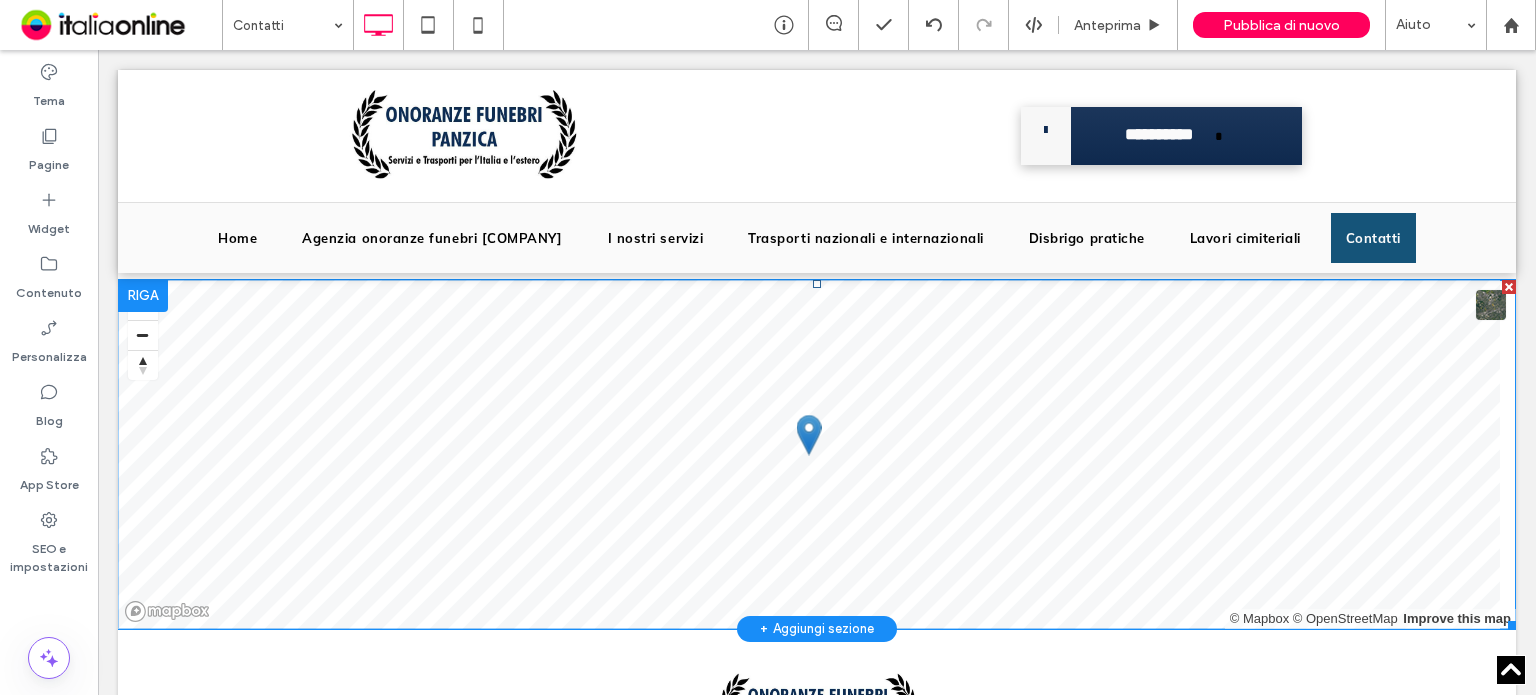 click at bounding box center (817, 454) 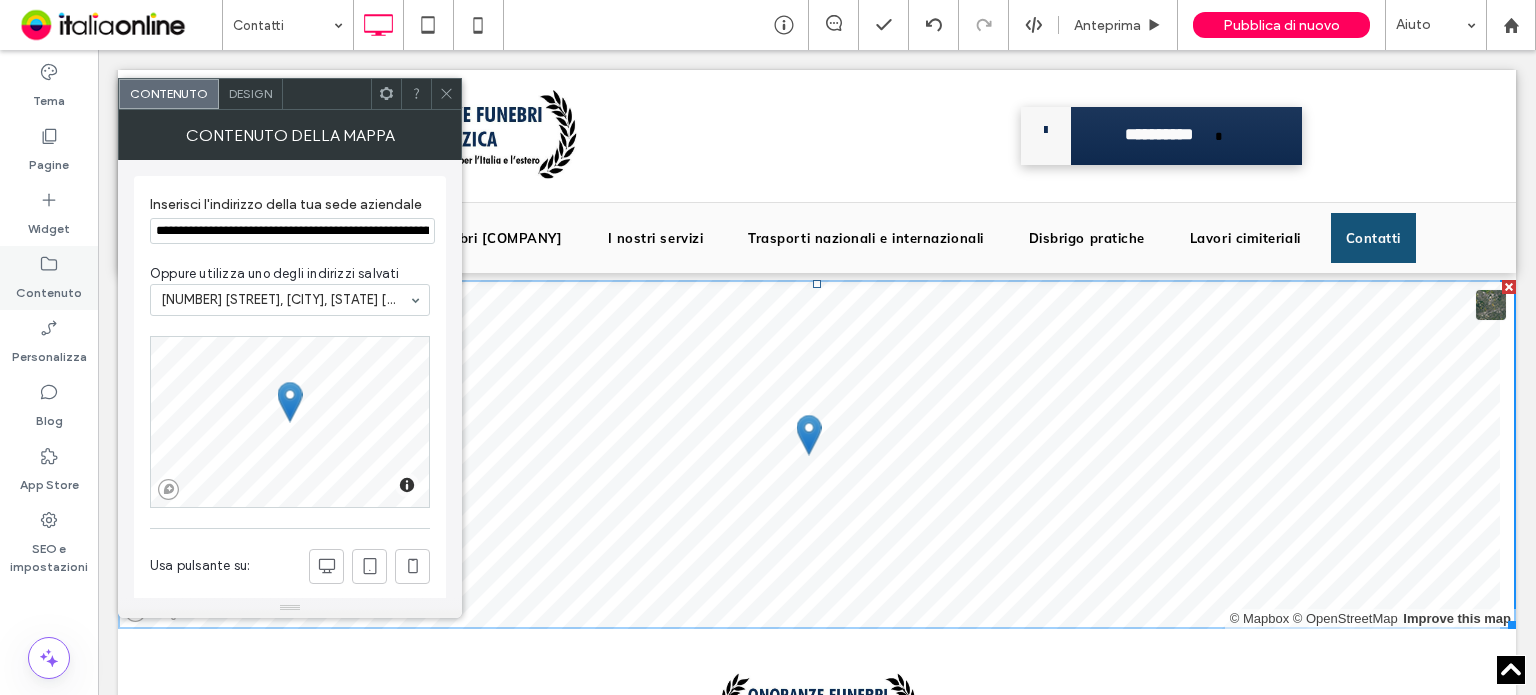 drag, startPoint x: 294, startPoint y: 243, endPoint x: 64, endPoint y: 247, distance: 230.03477 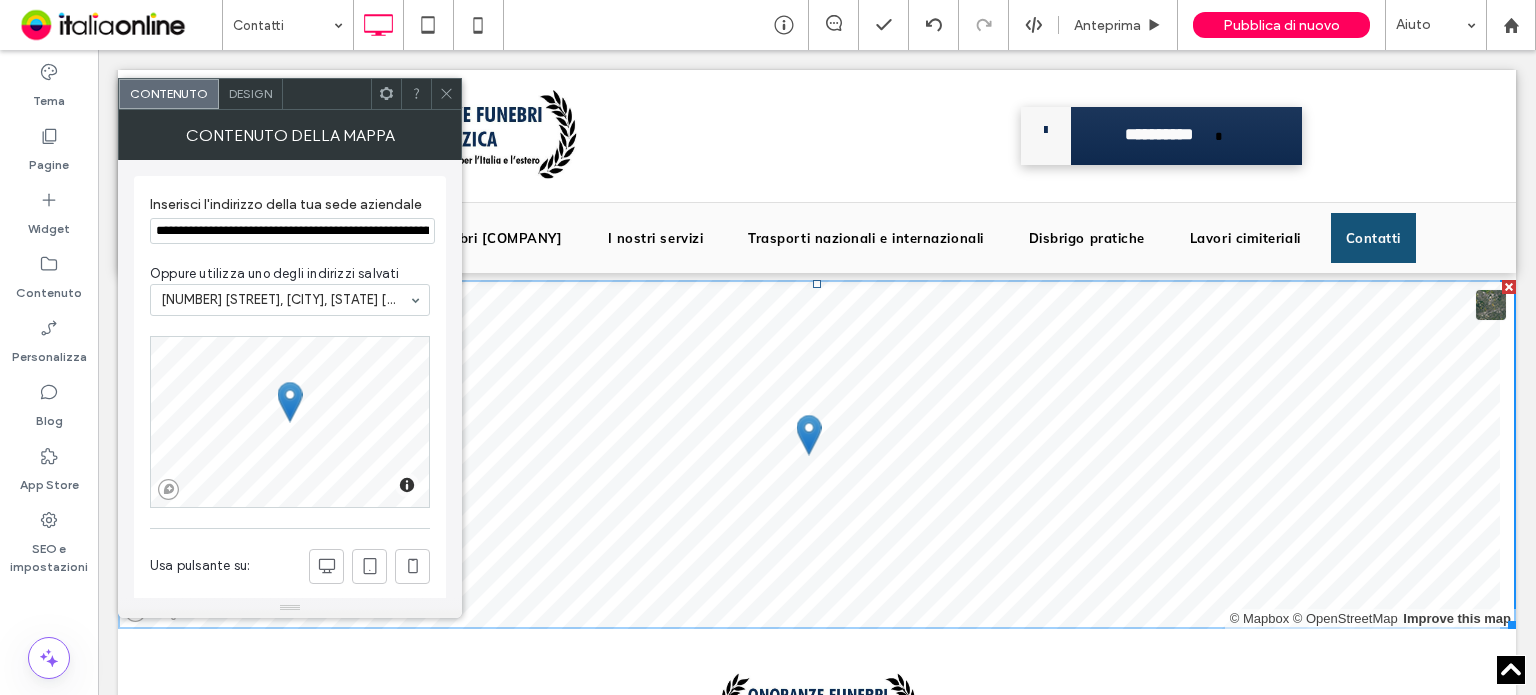 paste 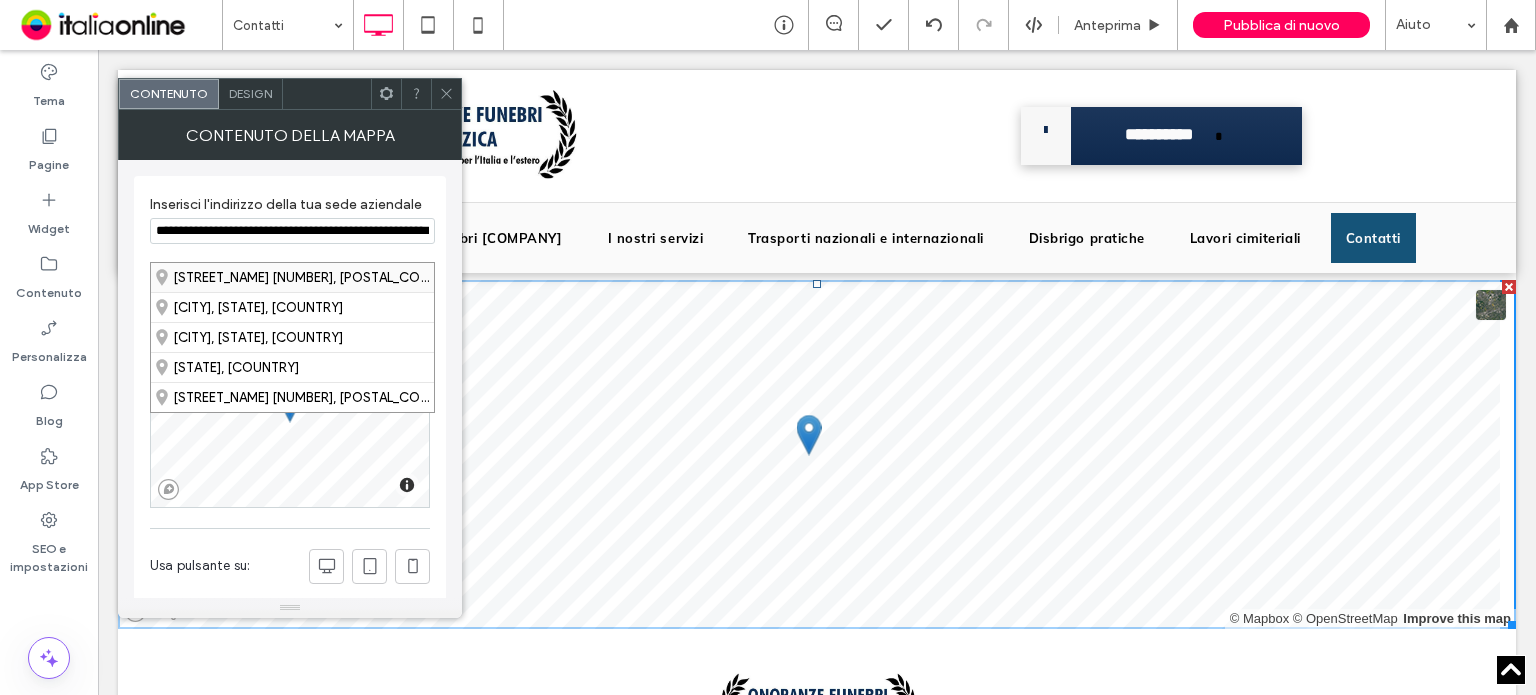 click on "Largo Calvario 14, 93010 Resuttano Caltanissetta, Italy" at bounding box center [292, 277] 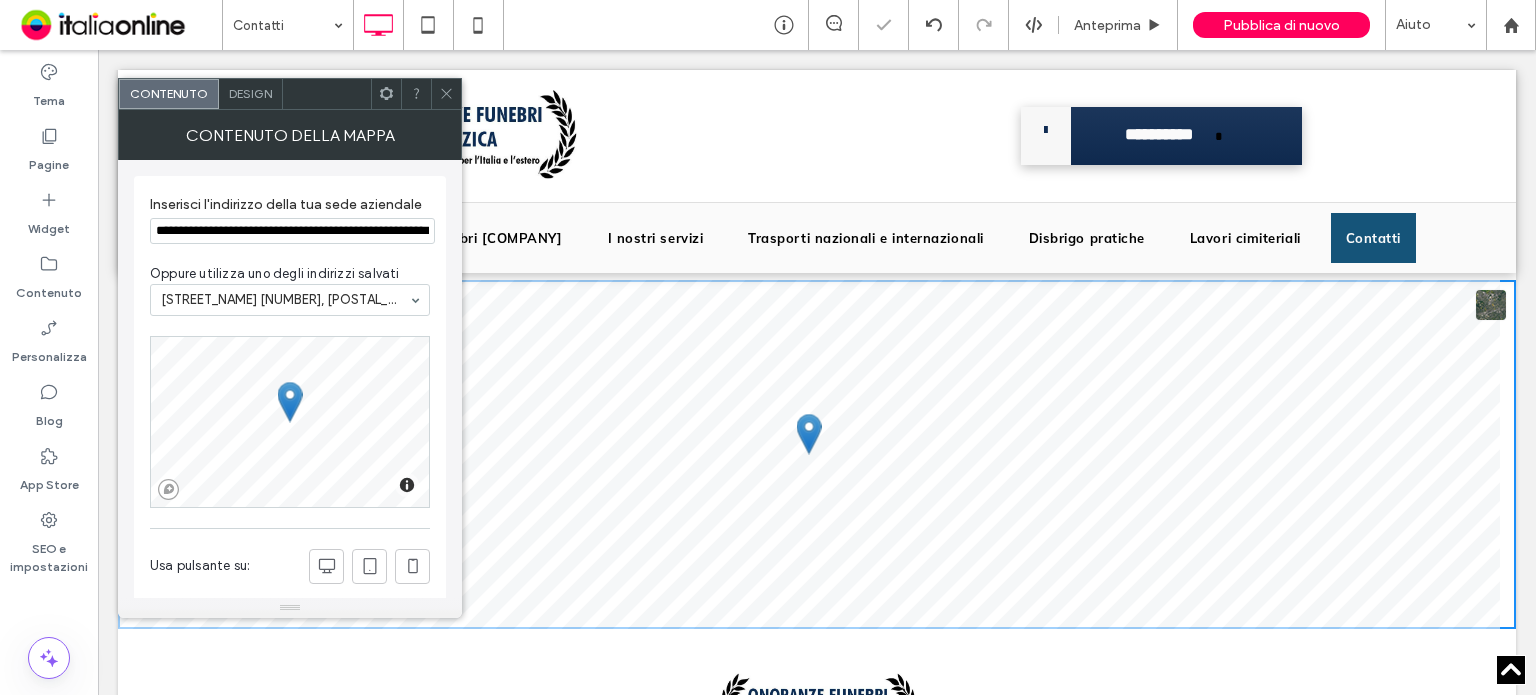 click 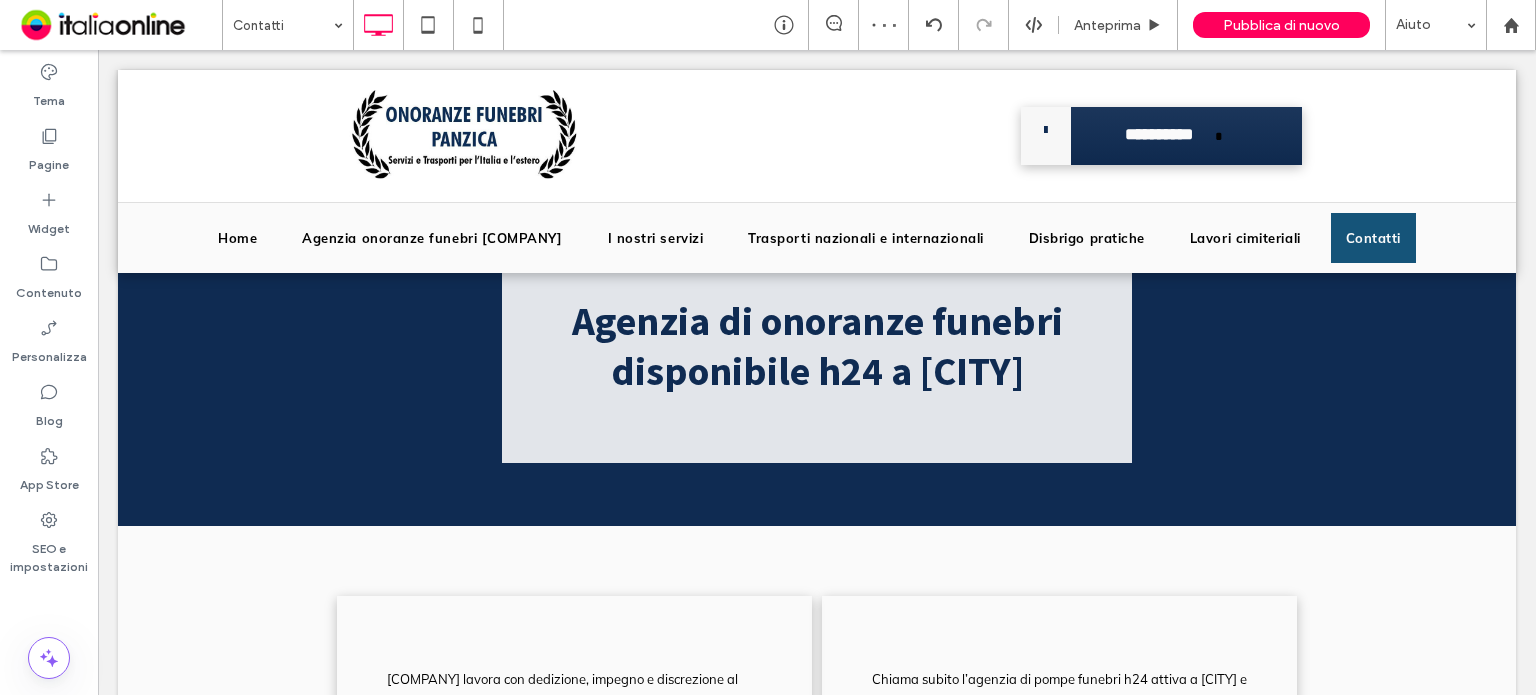 scroll, scrollTop: 400, scrollLeft: 0, axis: vertical 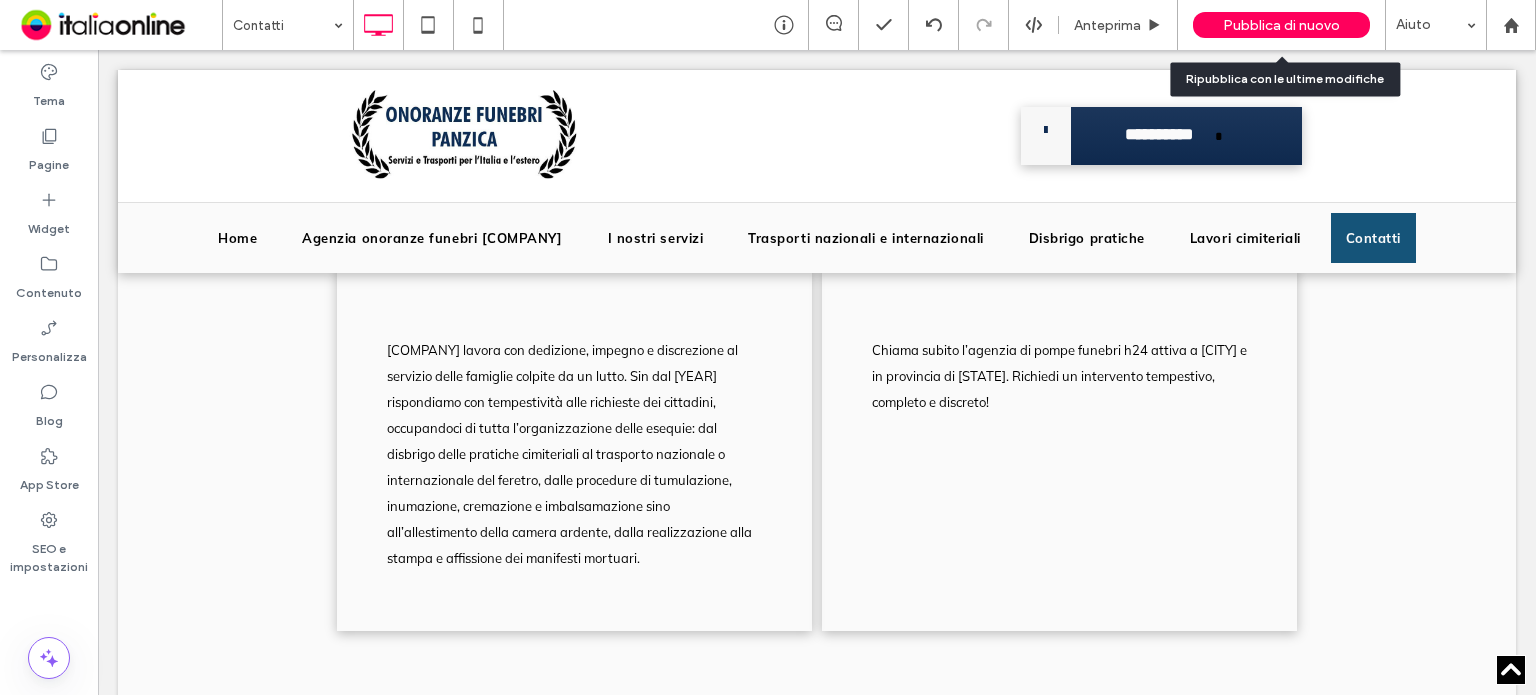 click on "Pubblica di nuovo" at bounding box center (1281, 25) 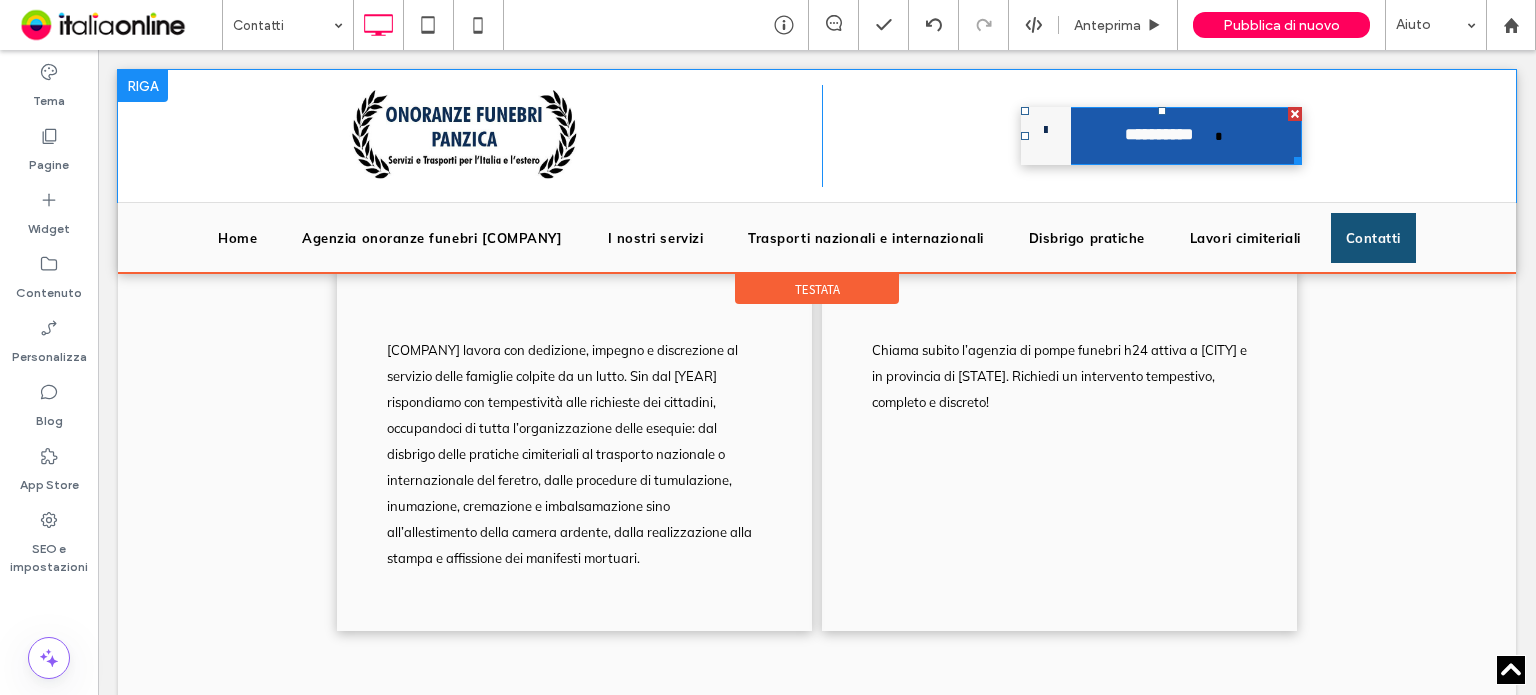 click at bounding box center [1046, 136] 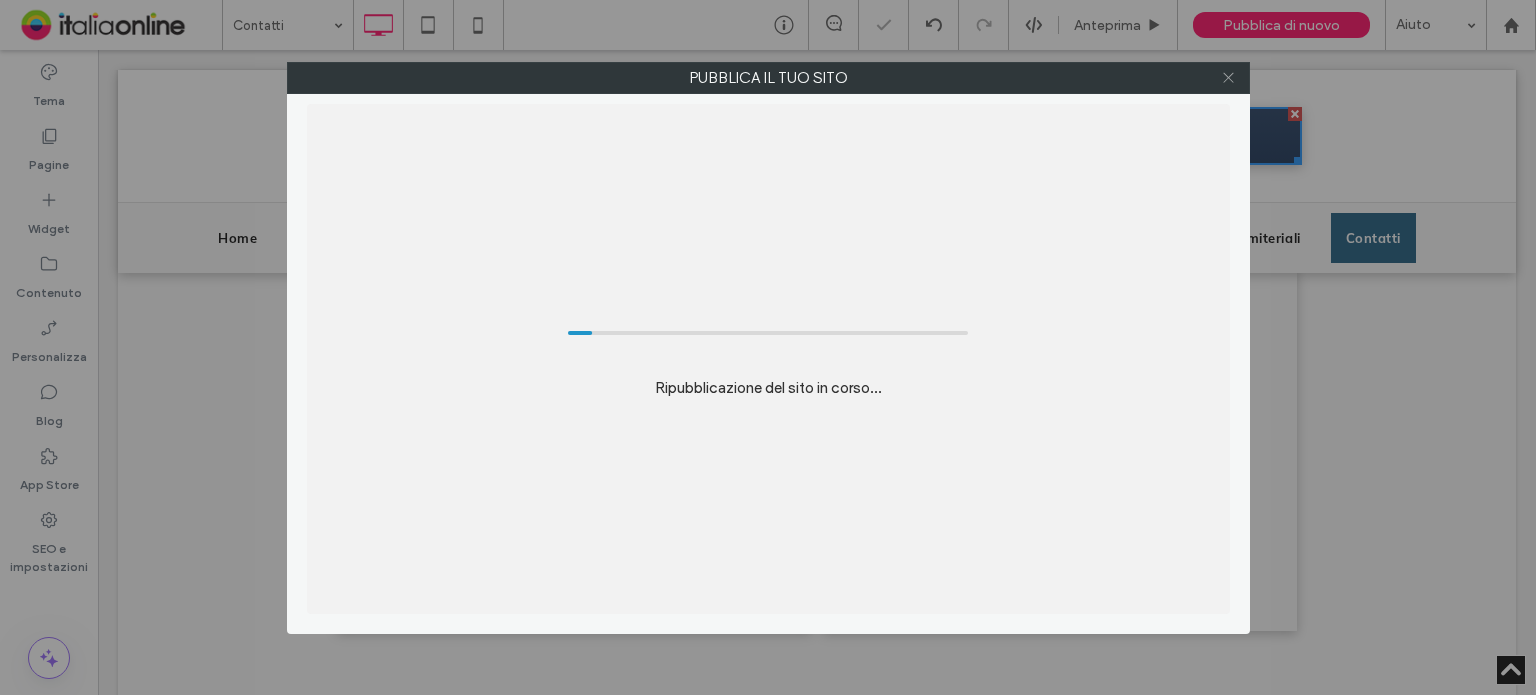 click 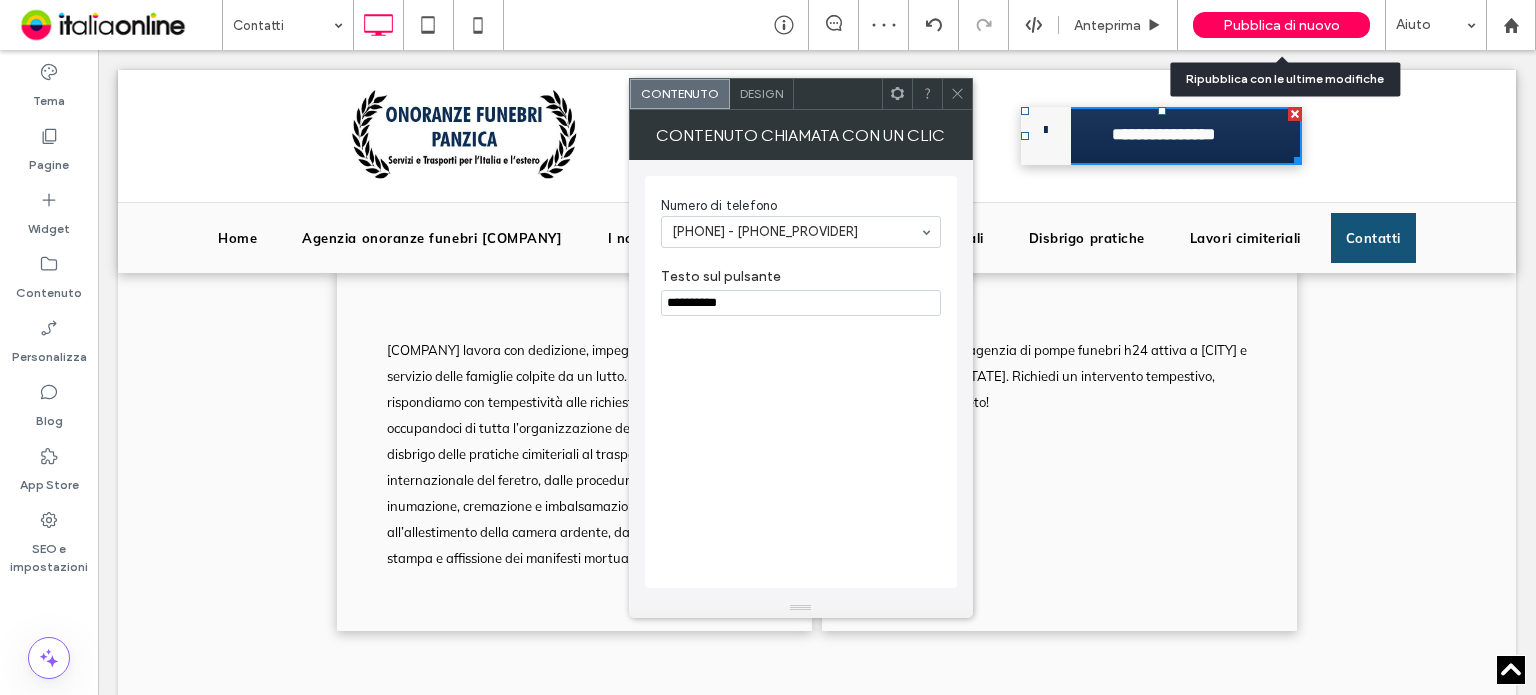 click on "Pubblica di nuovo" at bounding box center [1281, 25] 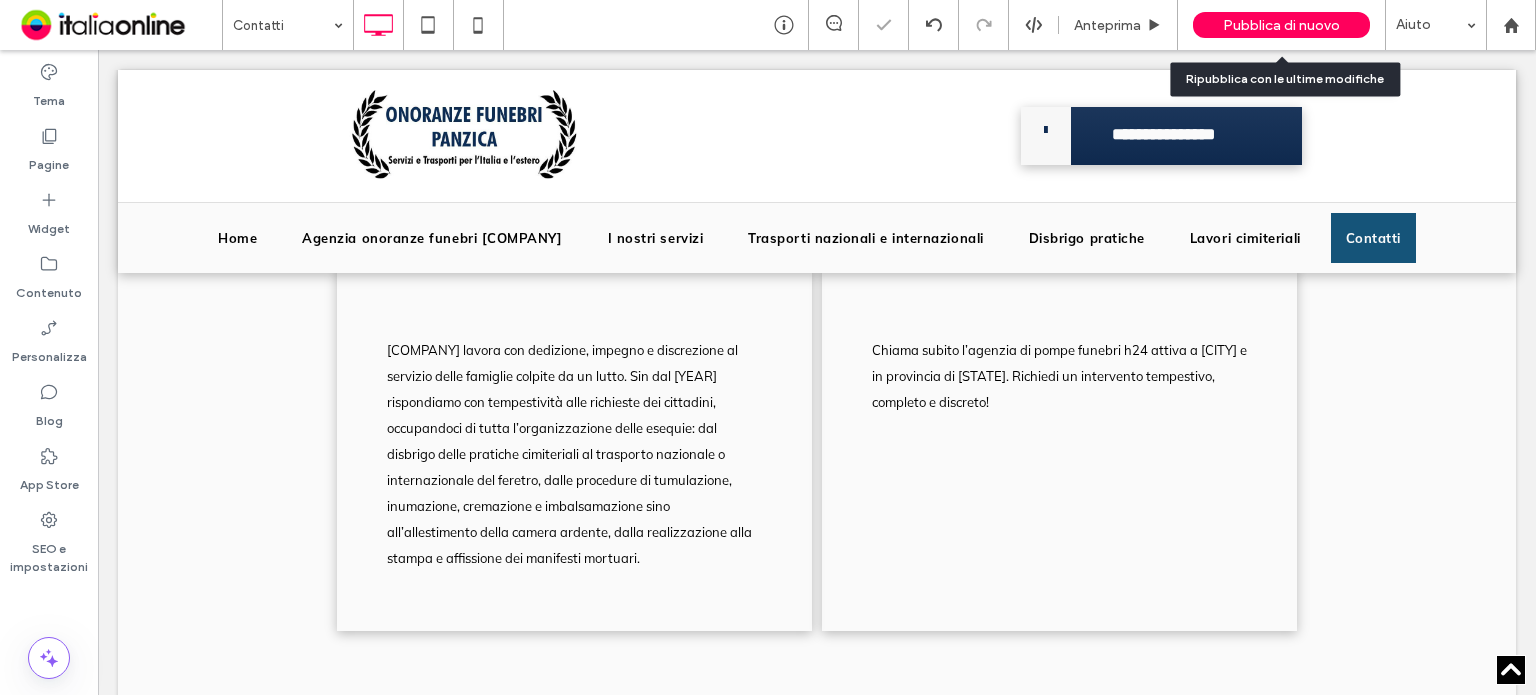 click on "Pubblica di nuovo" at bounding box center [1281, 25] 